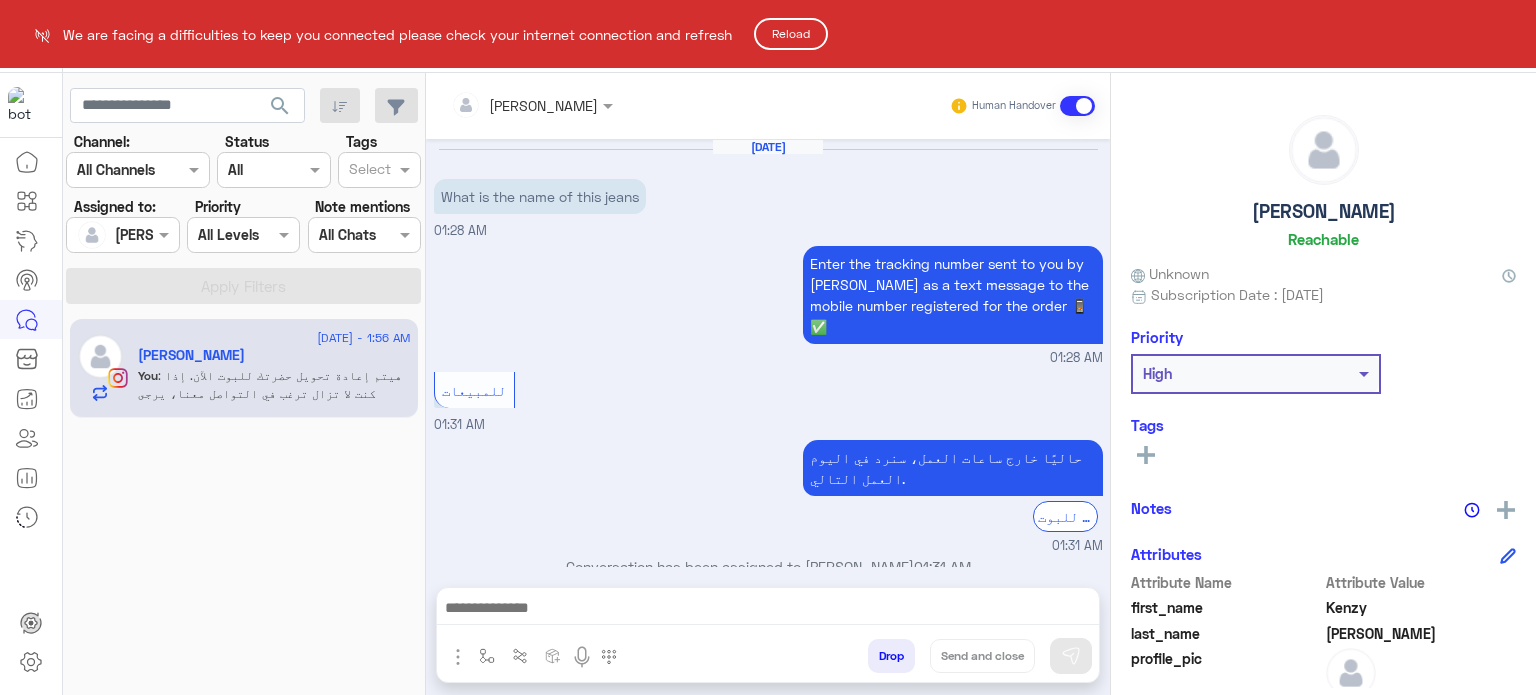 scroll, scrollTop: 0, scrollLeft: 0, axis: both 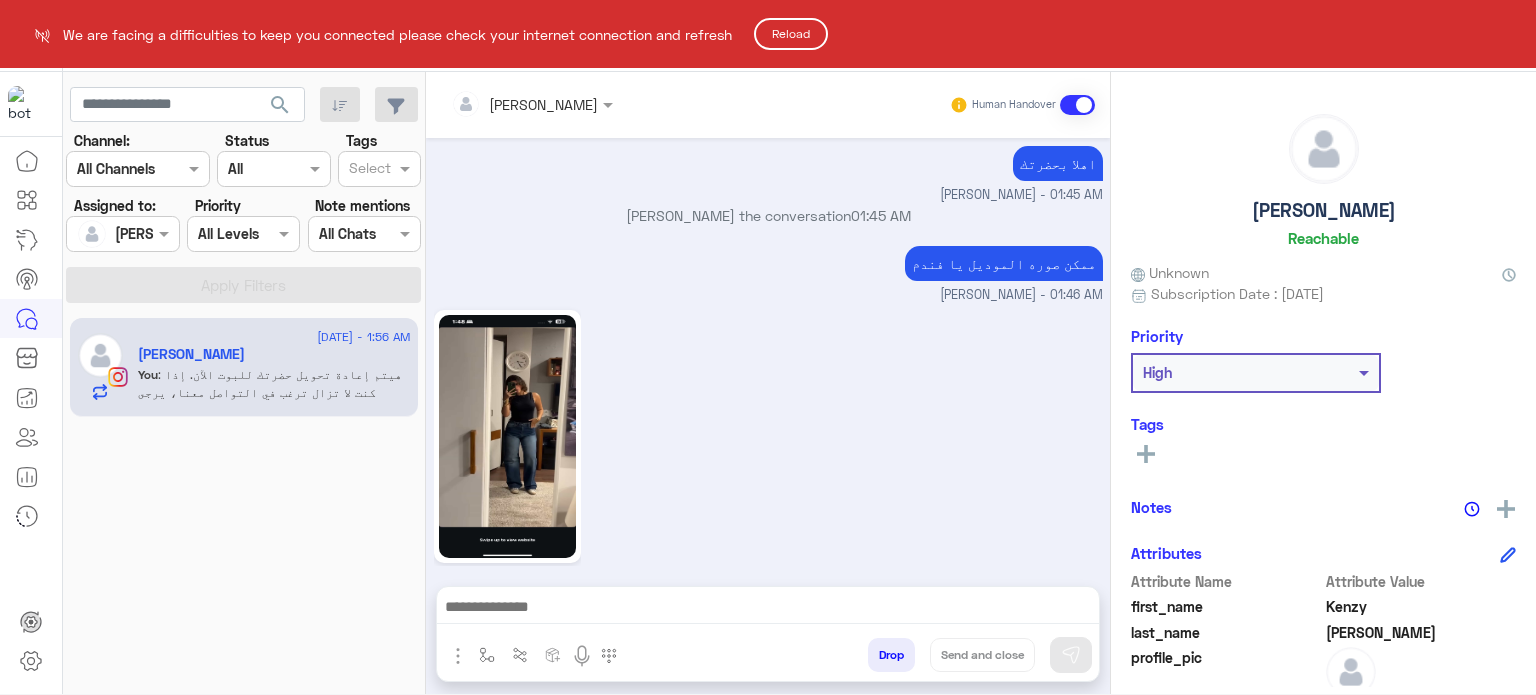 click on "We are facing a difficulties to keep you connected please check your internet connection and refresh Reload  Live Chat   Contact Us  Help Center عربي English search Channel: Channel All Channels Status Channel All Tags Select Assigned to: Assigned on Mona Farag Priority All Levels All Levels Note mentions Select All Chats Apply Filters 6 July - 1:56 AM  Kenzy Ibrahim   You  : هيتم إعادة تحويل حضرتك  للبوت الآن. إذا كنت لا تزال ترغب في التواصل معنا، يرجى الضغط على زر التواصل وسيتولى أحد المسؤولين مساعدتك." Mona Farag Human Handover     Jul 6, 2025  What is the name of this jeans   01:28 AM  Enter the tracking number sent to you by Bosta as a text message to the mobile number registered for the order 📱✅    01:28 AM   للمبيعات    01:31 AM  حاليًا خارج ساعات العمل، سنرد في اليوم العمل التالي.  العودة للبوت     01:31 AM" at bounding box center [768, 347] 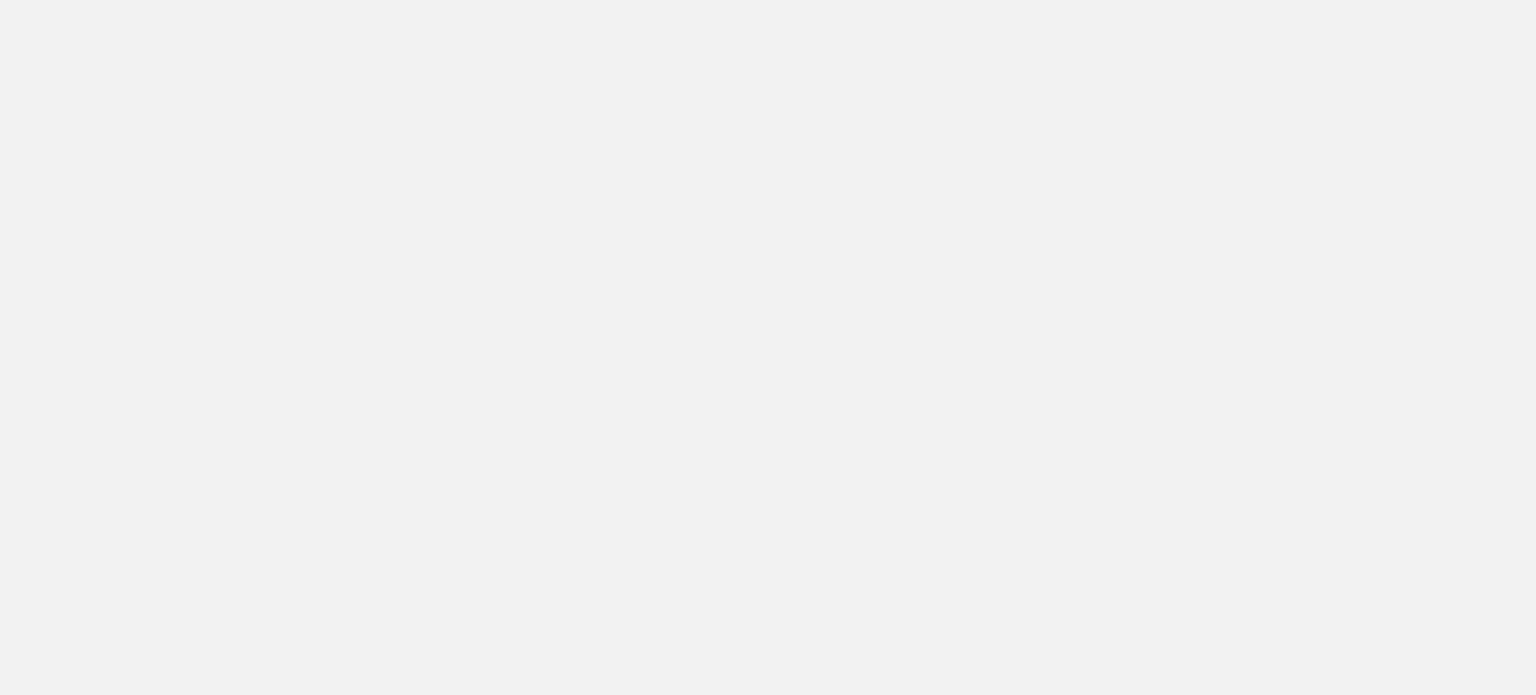 scroll, scrollTop: 0, scrollLeft: 0, axis: both 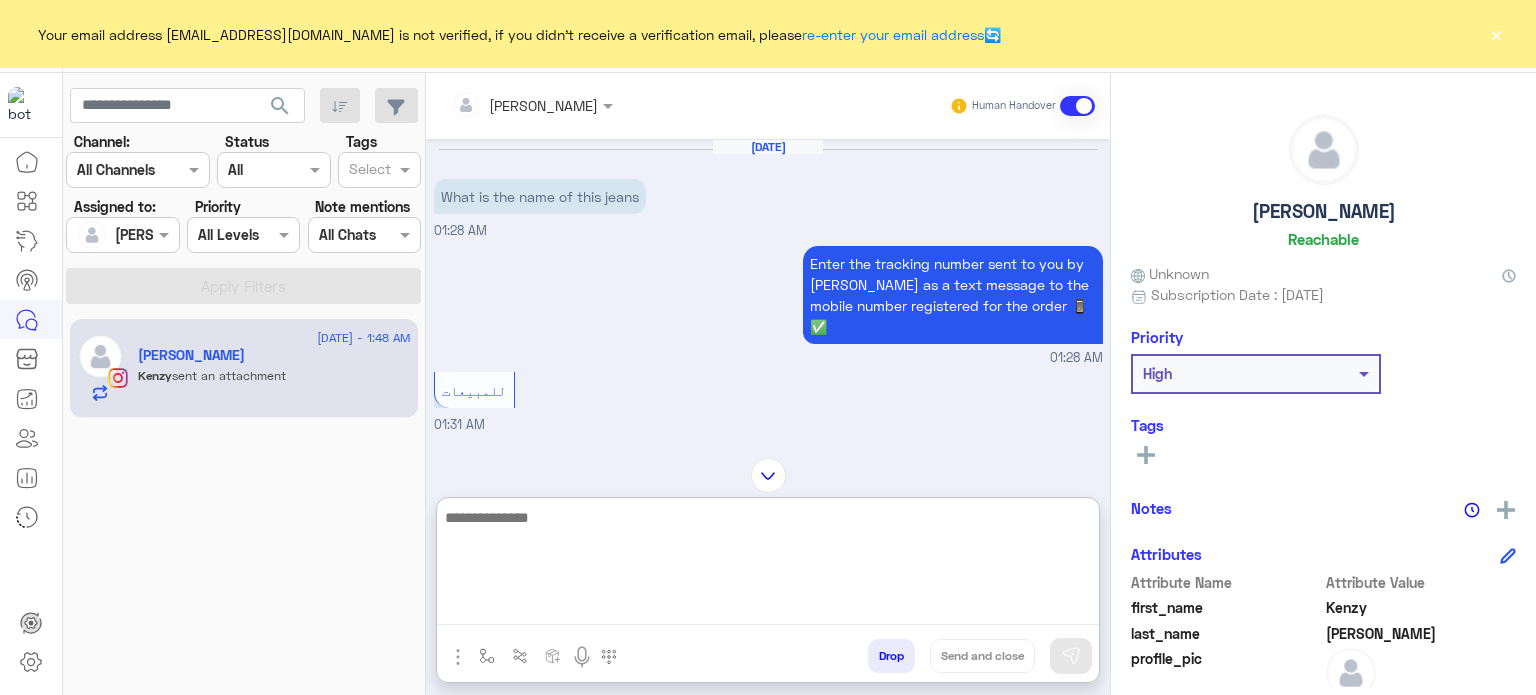 click at bounding box center (768, 565) 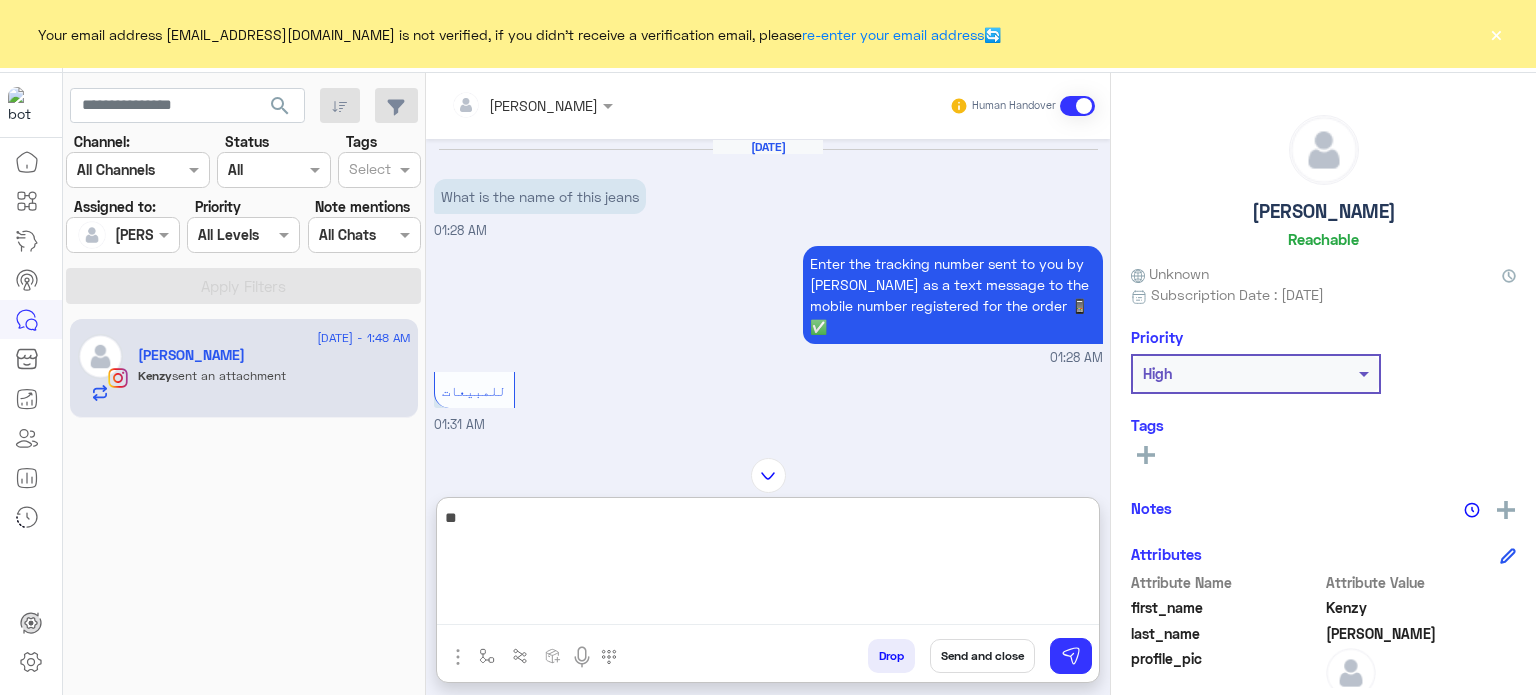 type on "*" 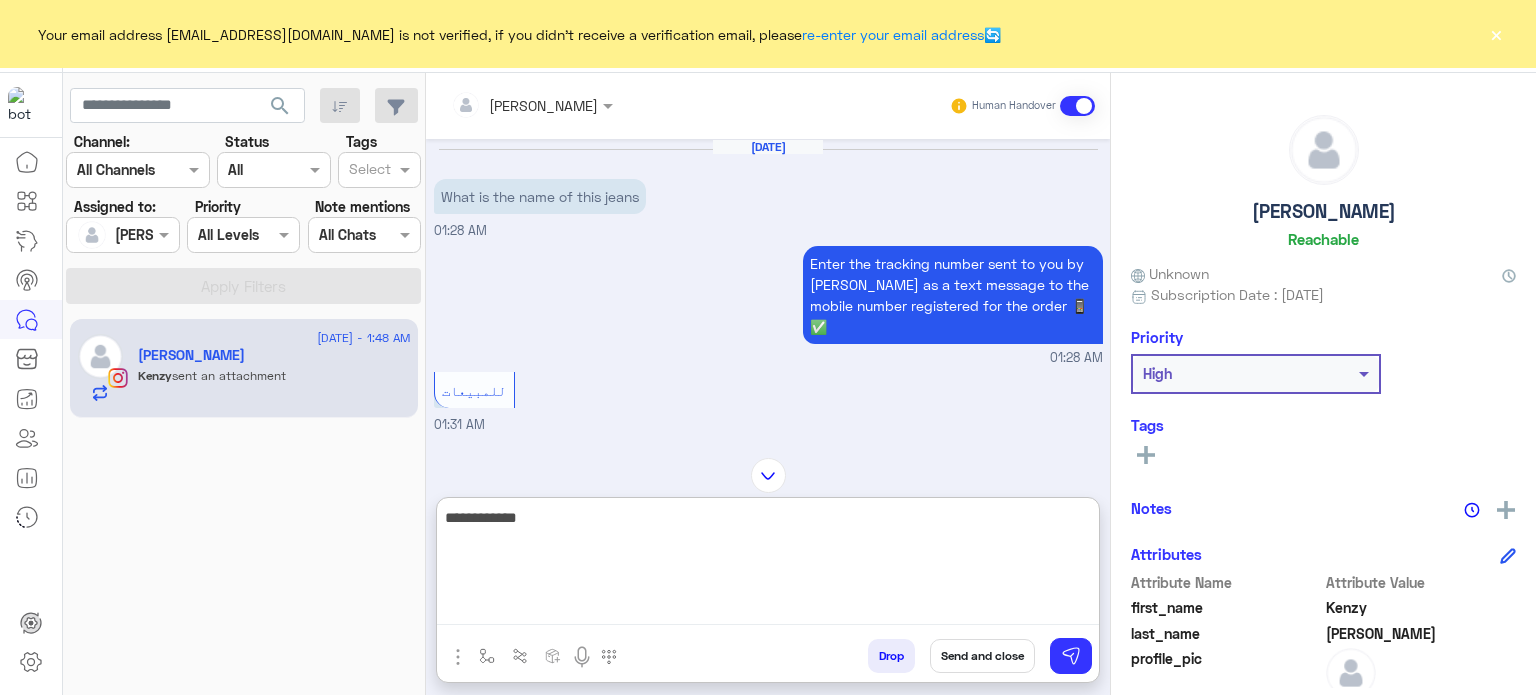 click on "**********" at bounding box center [768, 565] 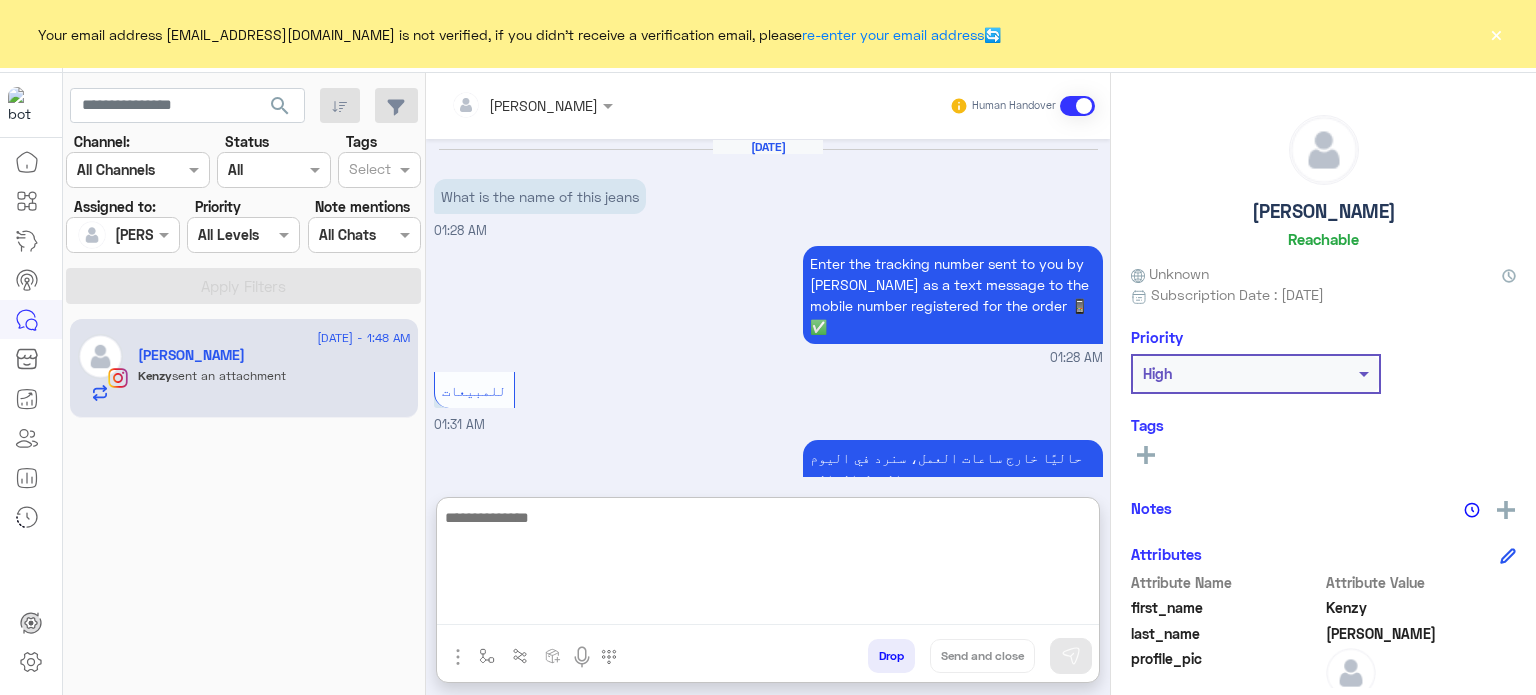 scroll, scrollTop: 641, scrollLeft: 0, axis: vertical 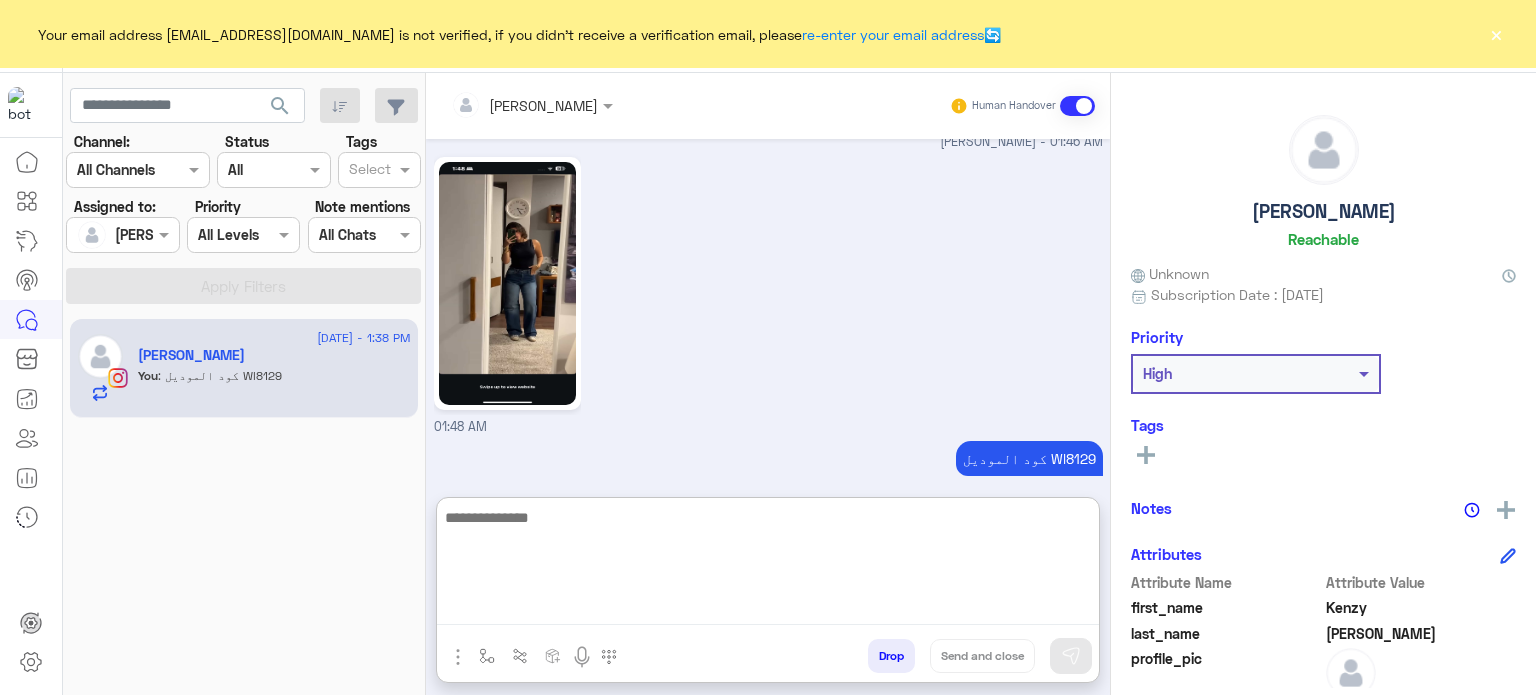 type 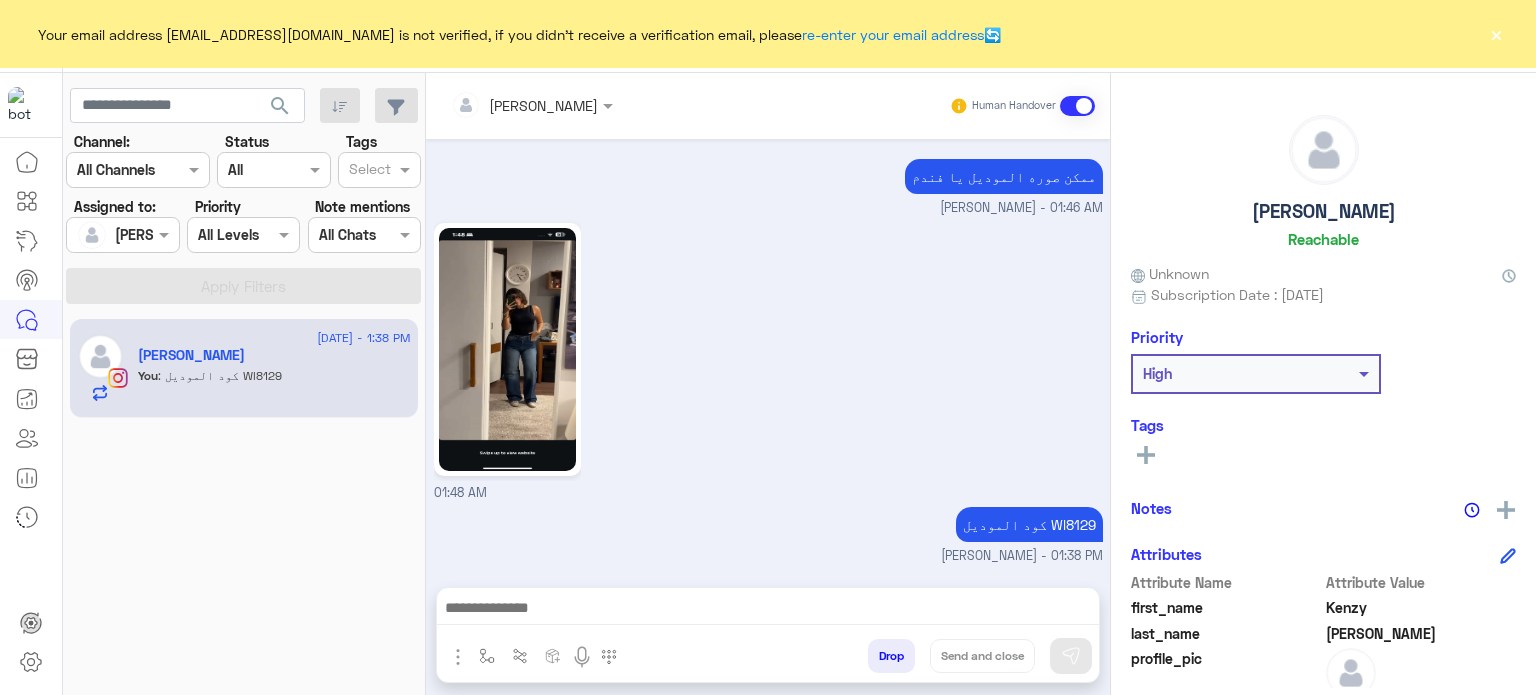 scroll, scrollTop: 551, scrollLeft: 0, axis: vertical 